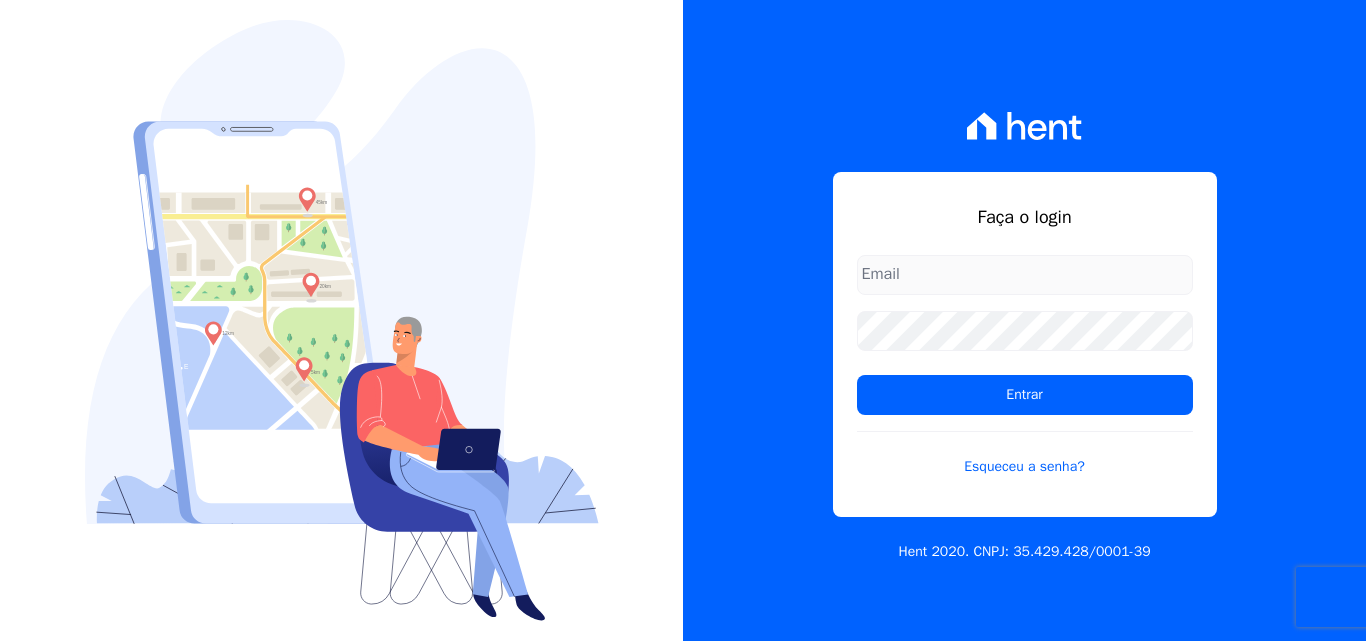 scroll, scrollTop: 0, scrollLeft: 0, axis: both 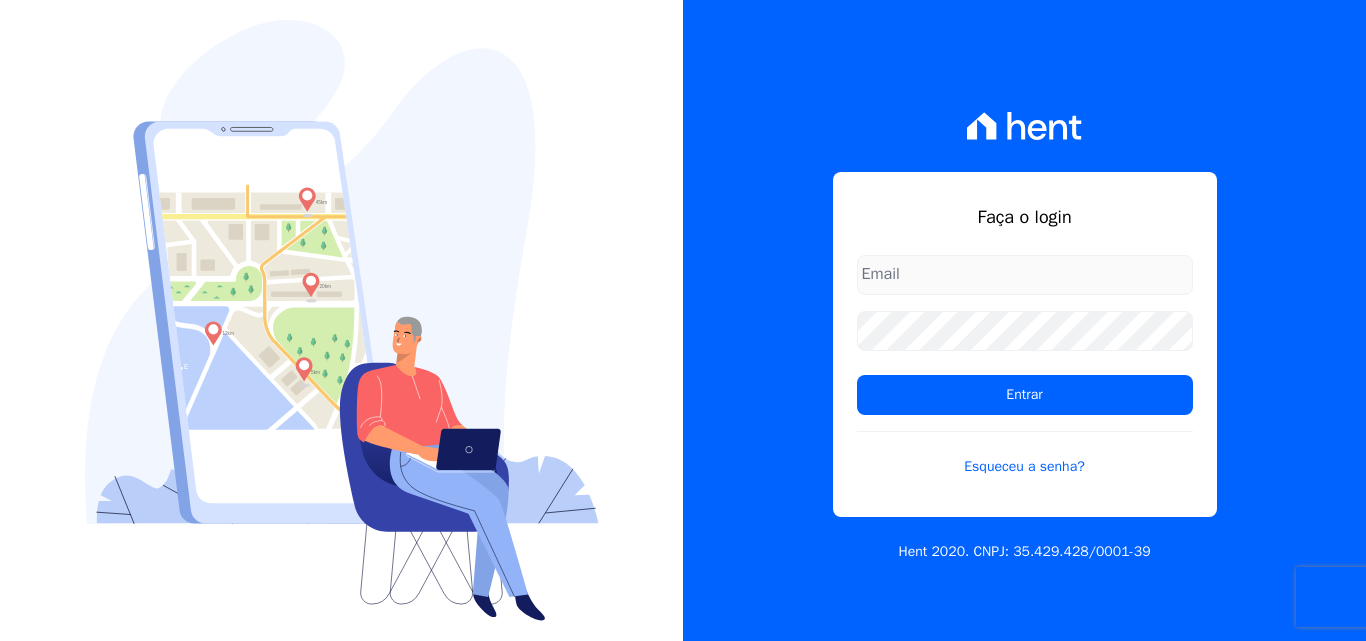 type on "luiz.nascimento@example.com" 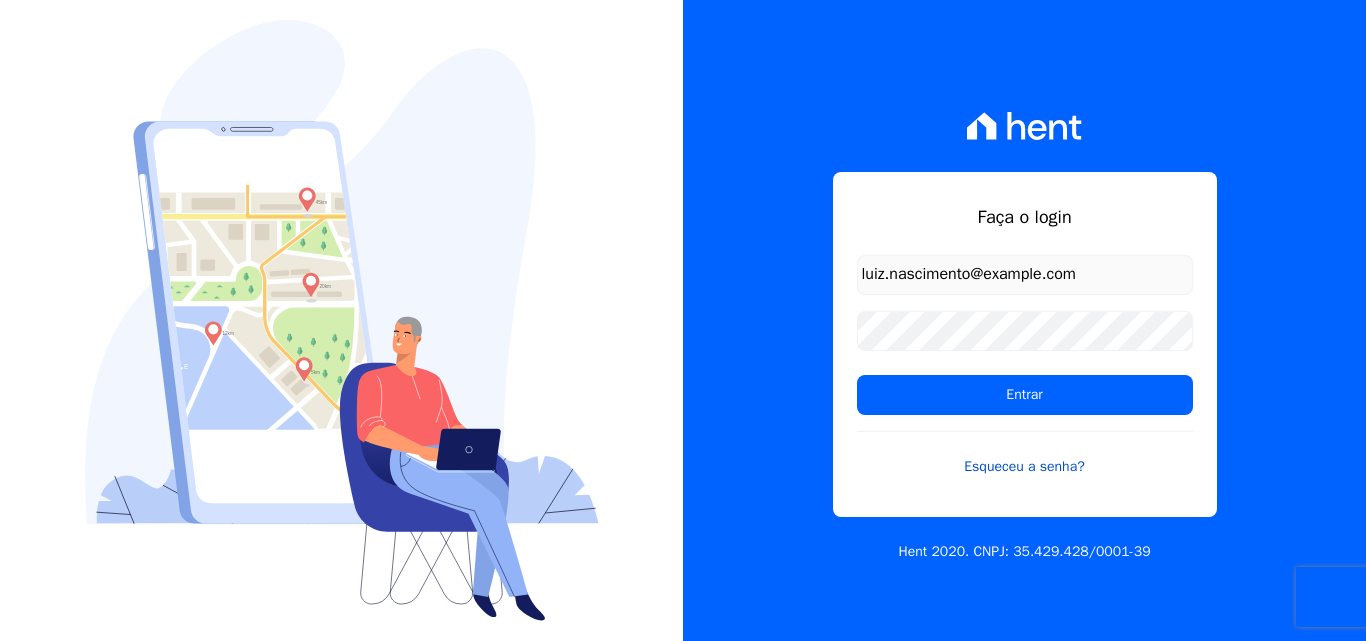 click on "Esqueceu a senha?" at bounding box center (1025, 454) 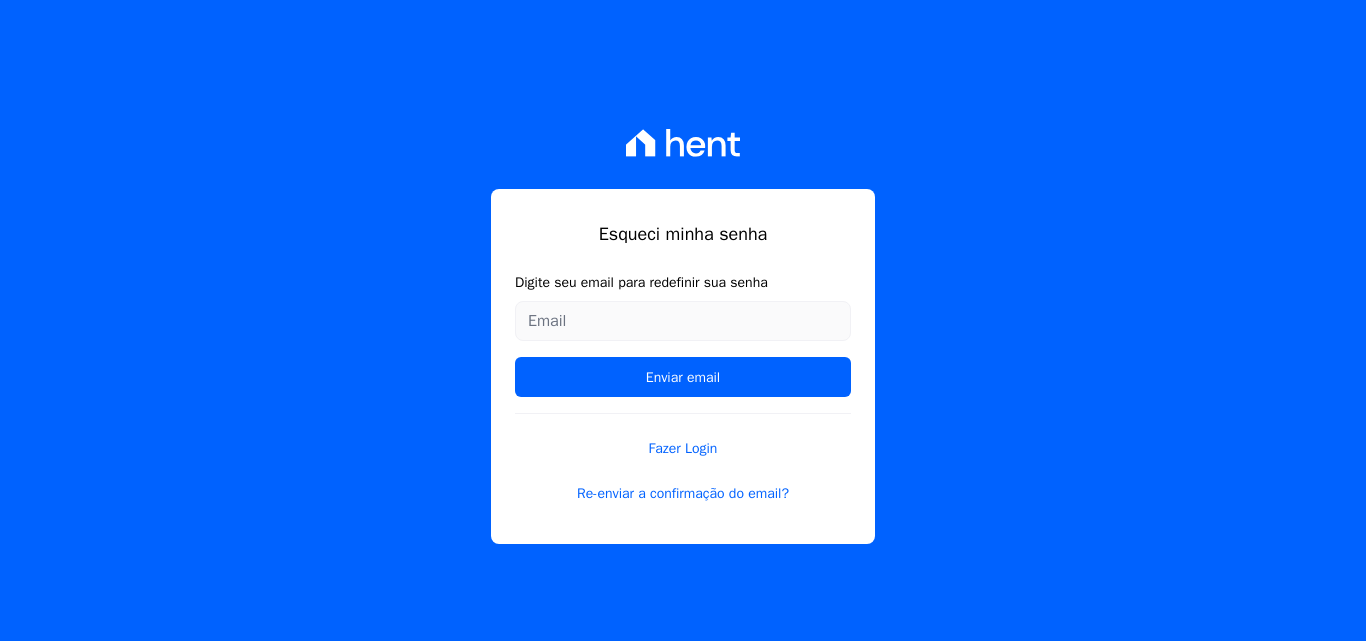 scroll, scrollTop: 0, scrollLeft: 0, axis: both 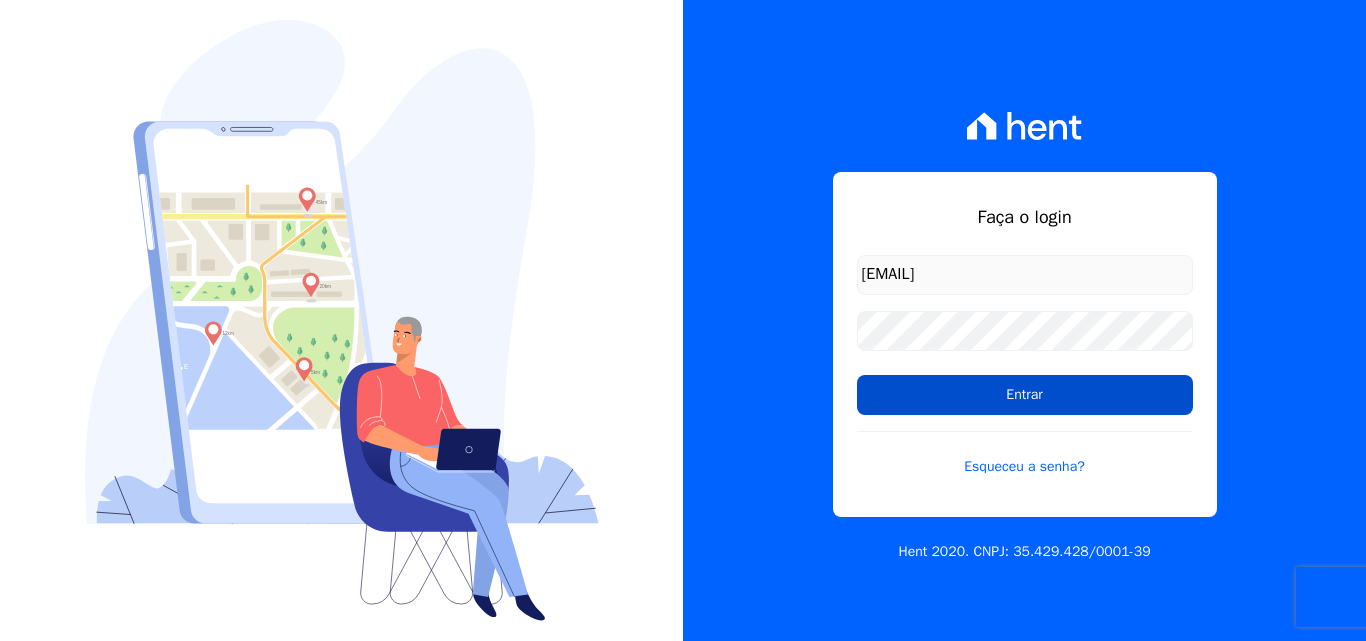 click on "Entrar" at bounding box center (1025, 395) 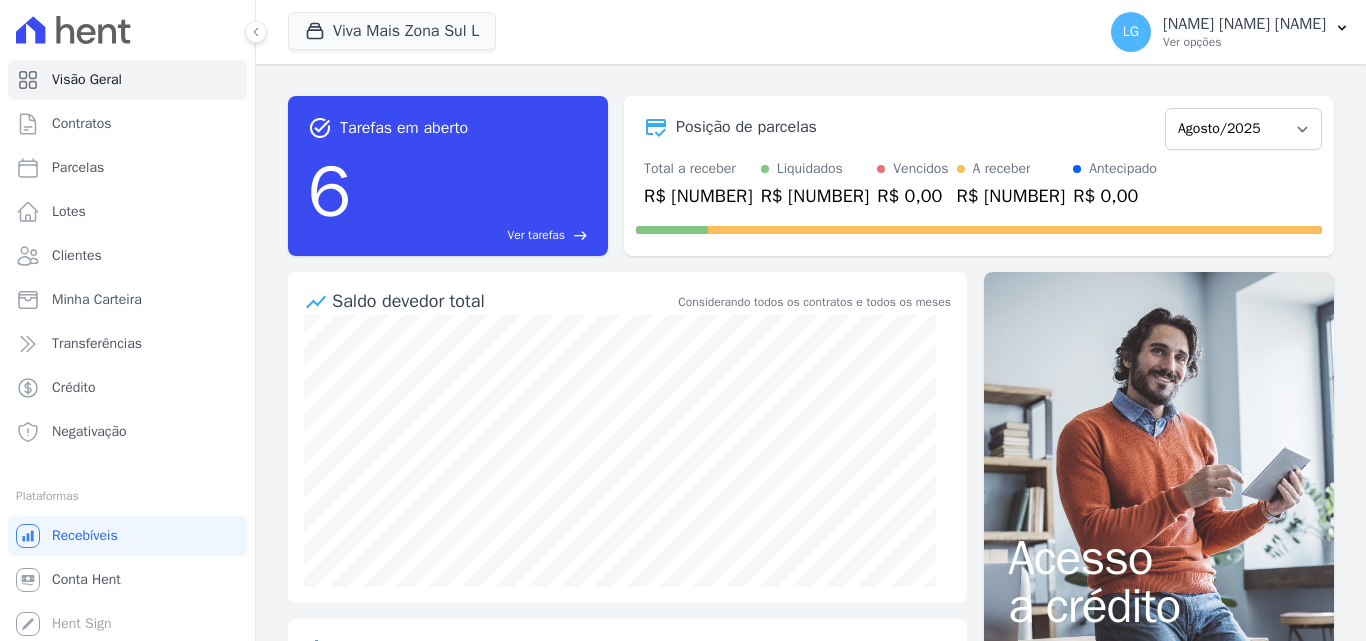 scroll, scrollTop: 0, scrollLeft: 0, axis: both 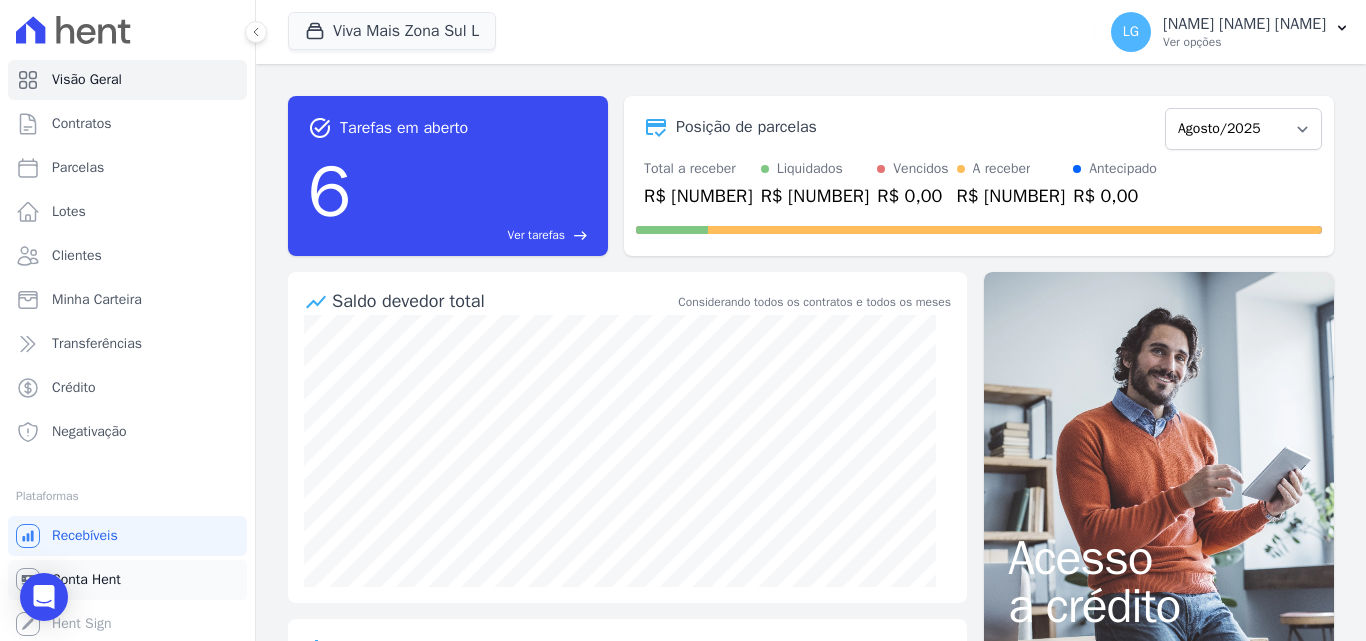 click on "Conta Hent" at bounding box center (86, 580) 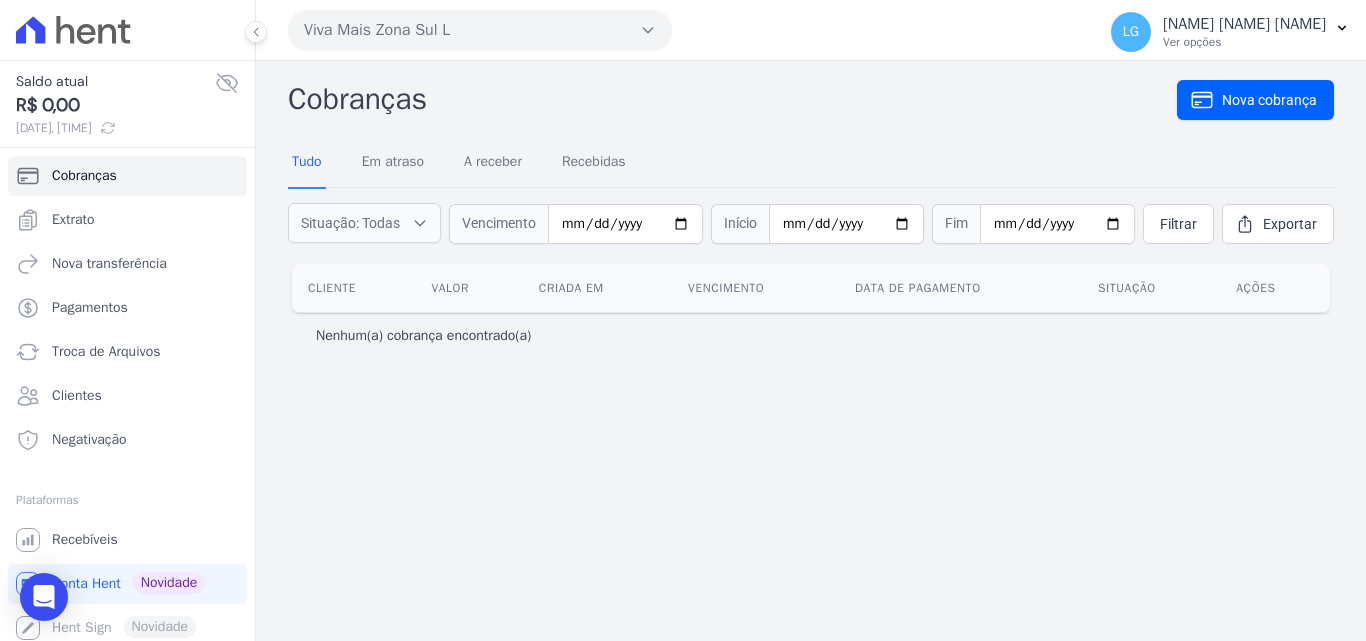 click on "Viva Mais   Zona Sul L" at bounding box center [480, 30] 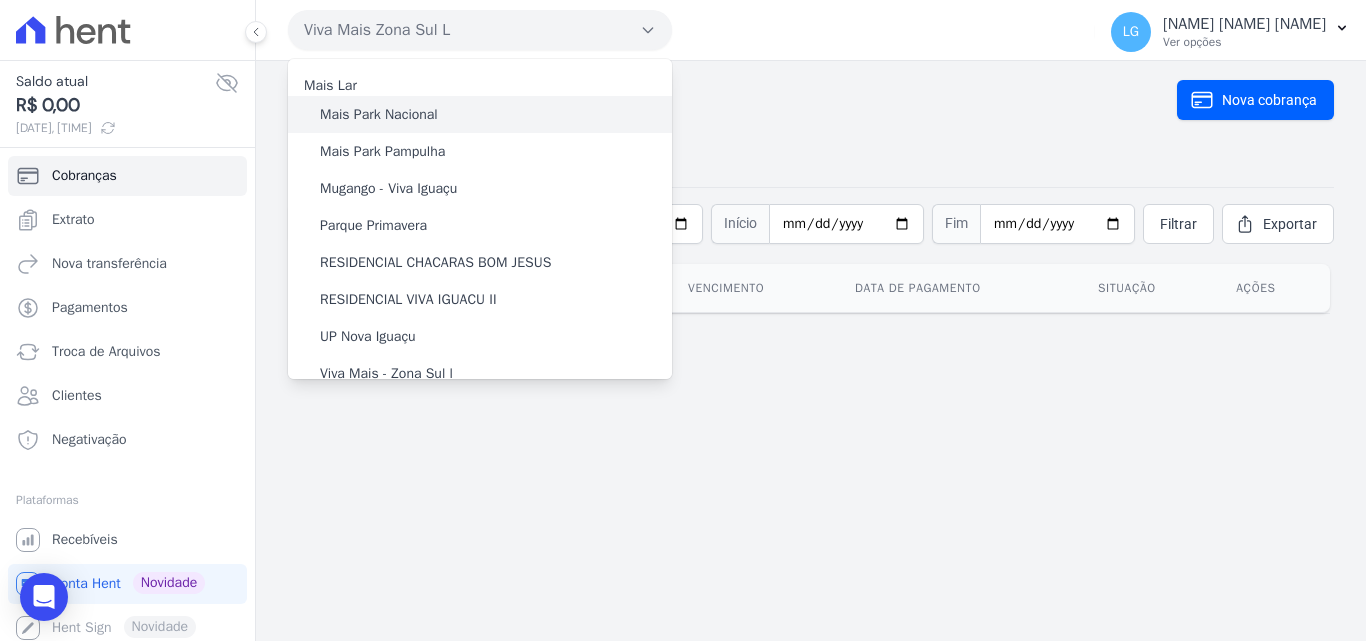 click on "Mais Park Nacional" at bounding box center [480, 114] 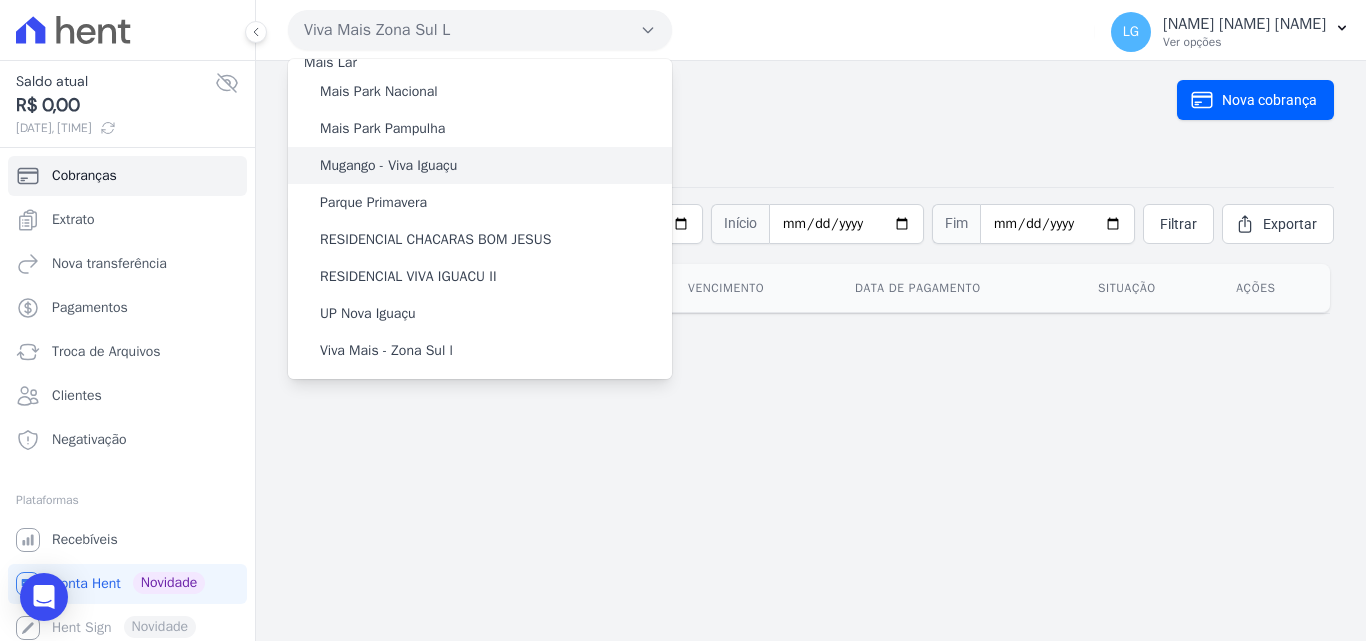 scroll, scrollTop: 0, scrollLeft: 0, axis: both 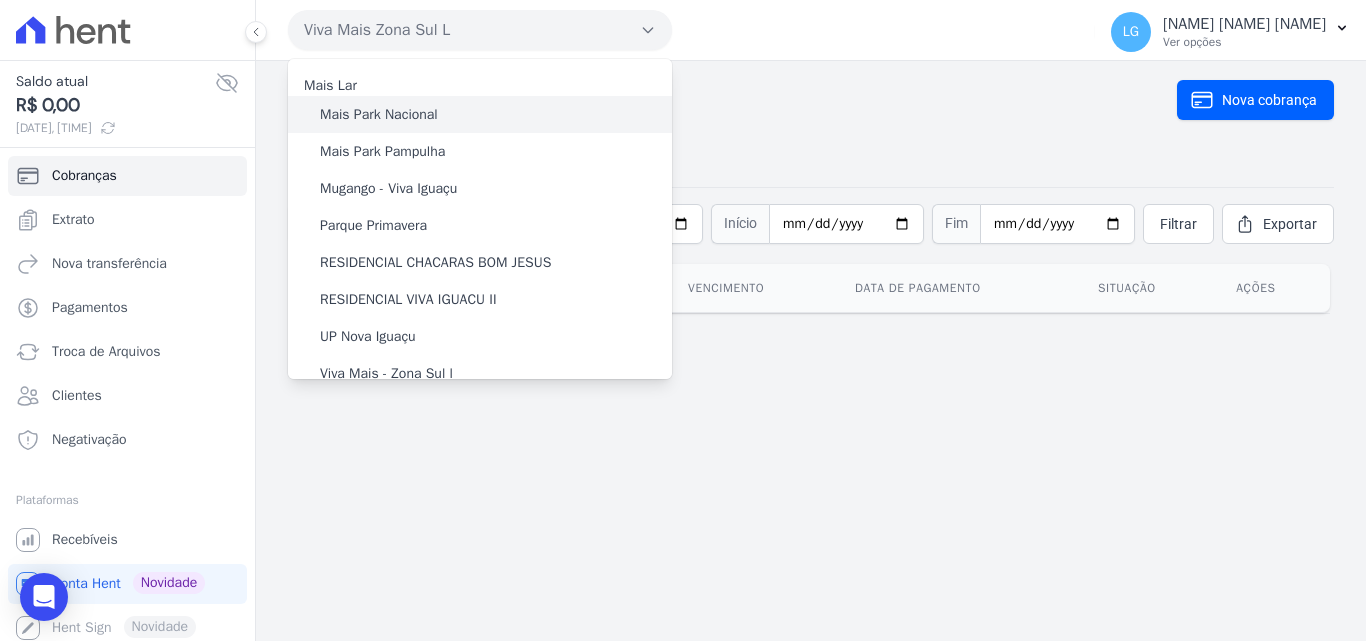click on "Mais Park Nacional" at bounding box center (379, 114) 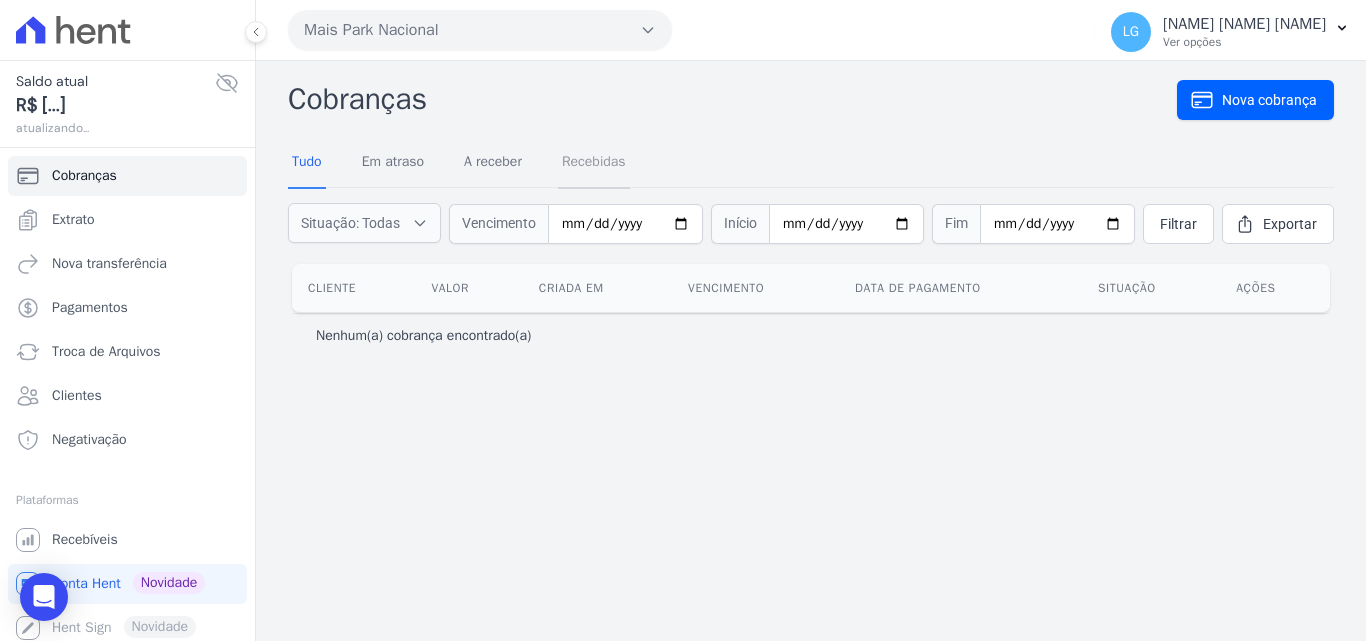 click on "Recebidas" at bounding box center (594, 163) 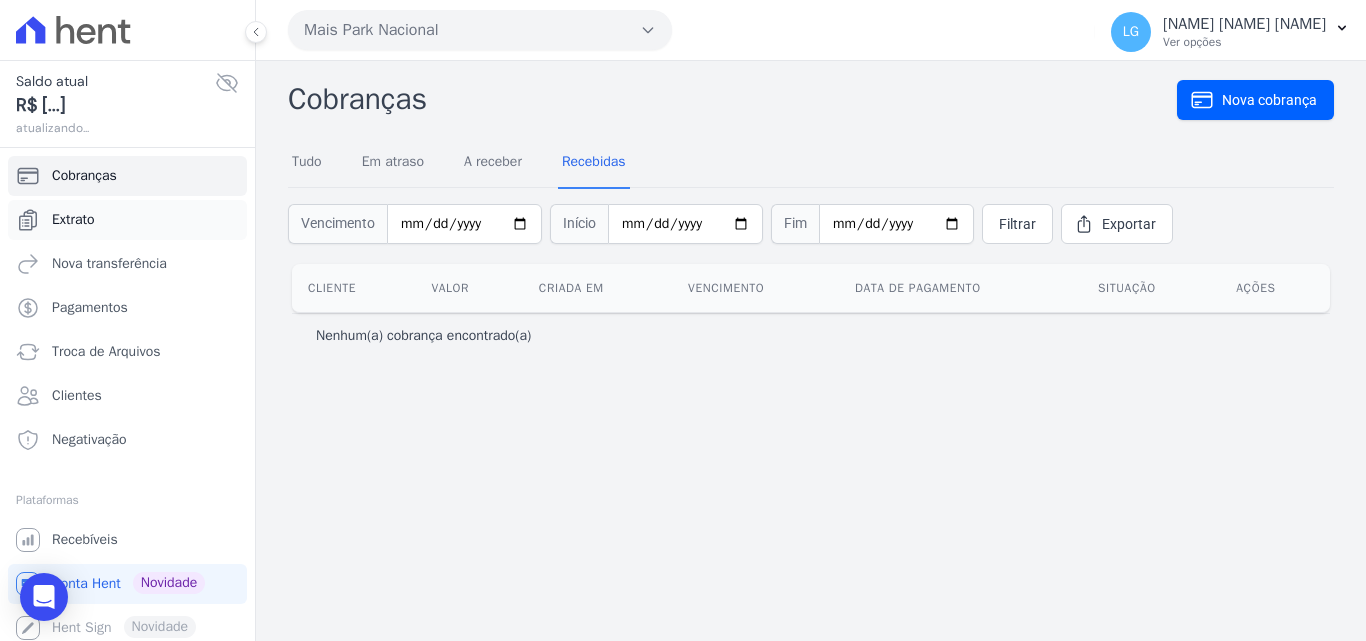 click on "Extrato" at bounding box center [127, 220] 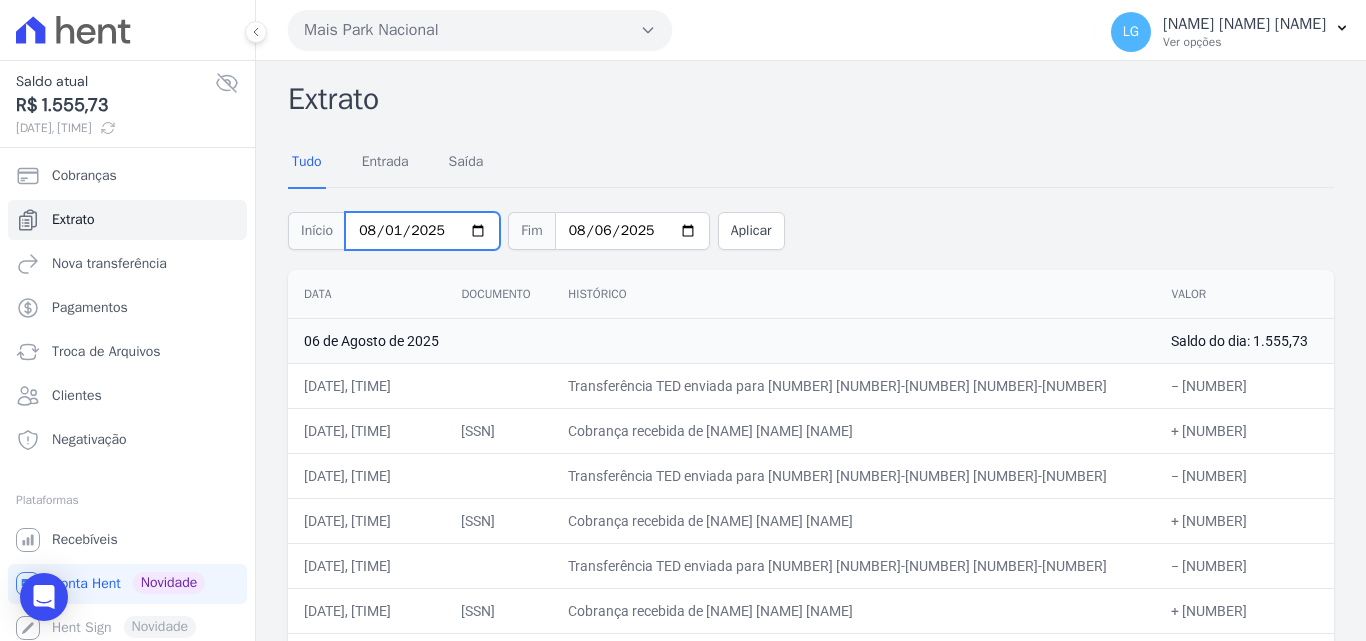 click on "2025-08-01" at bounding box center (422, 231) 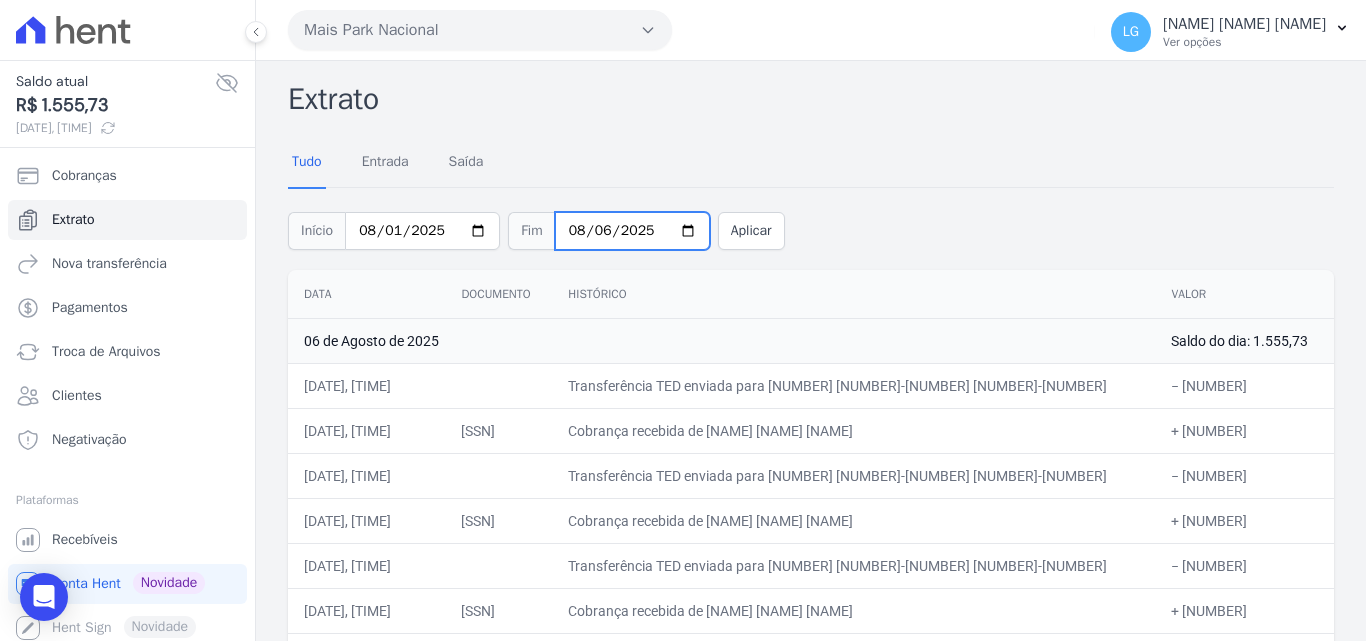 click on "2025-08-06" at bounding box center [632, 231] 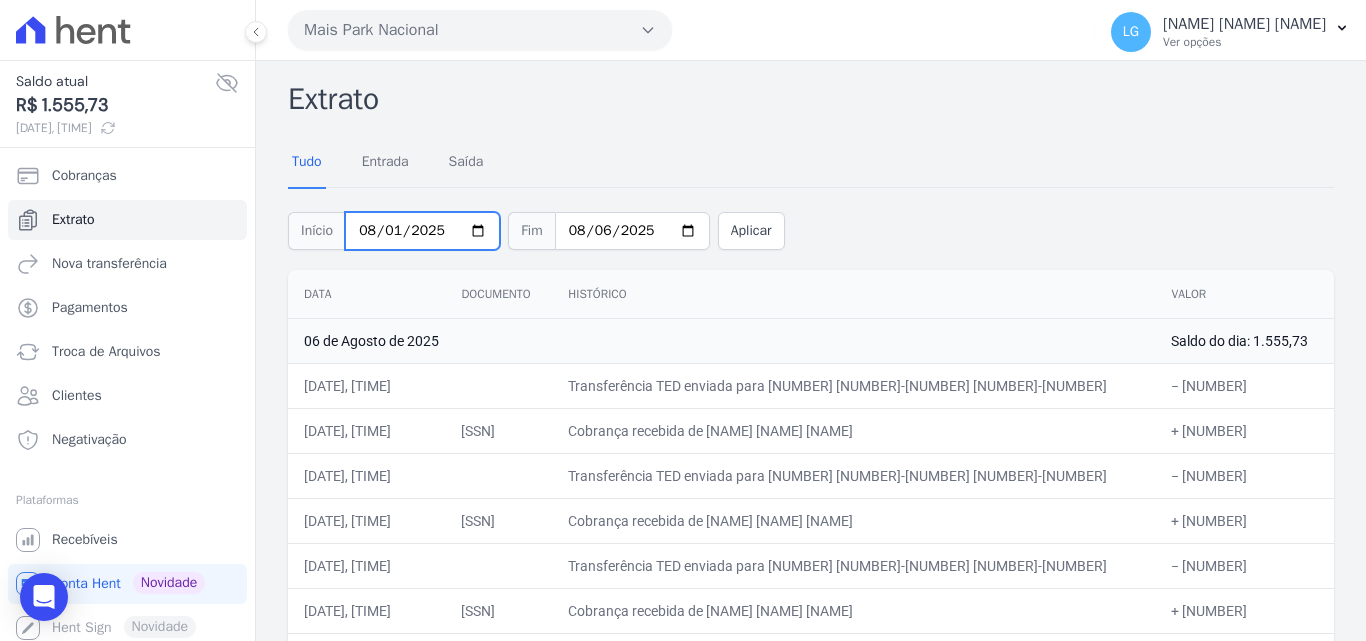 click on "2025-05-08" at bounding box center [422, 231] 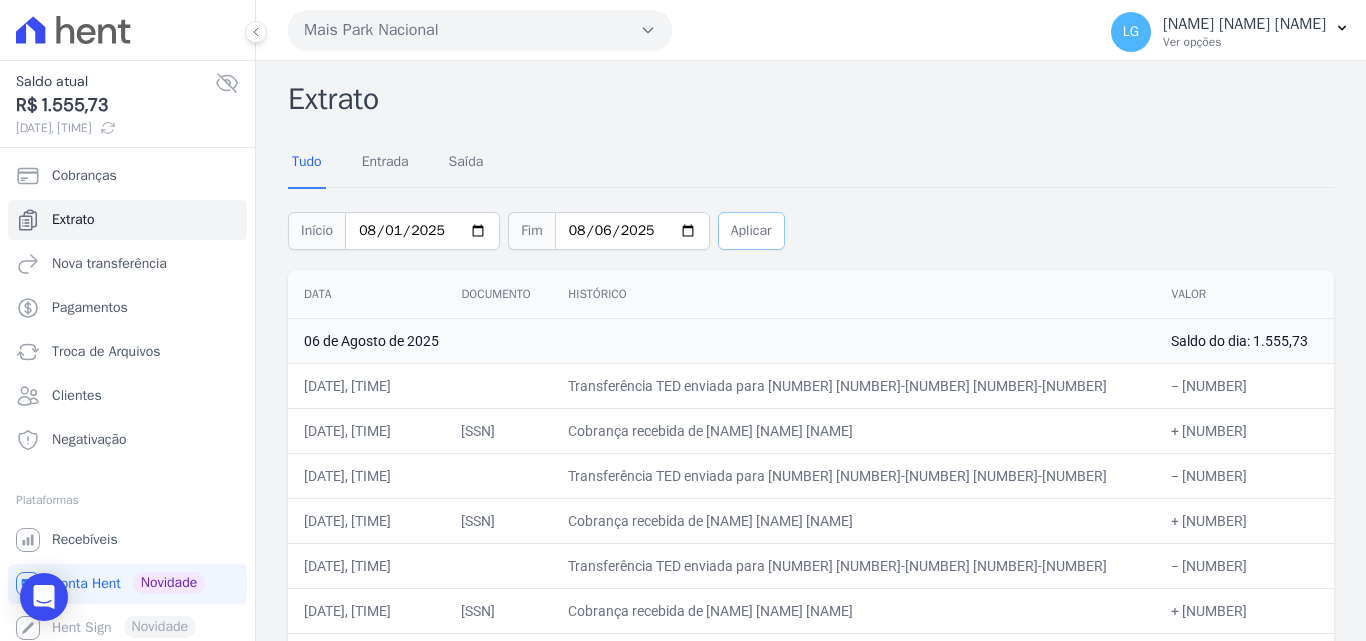 click on "Aplicar" at bounding box center (751, 231) 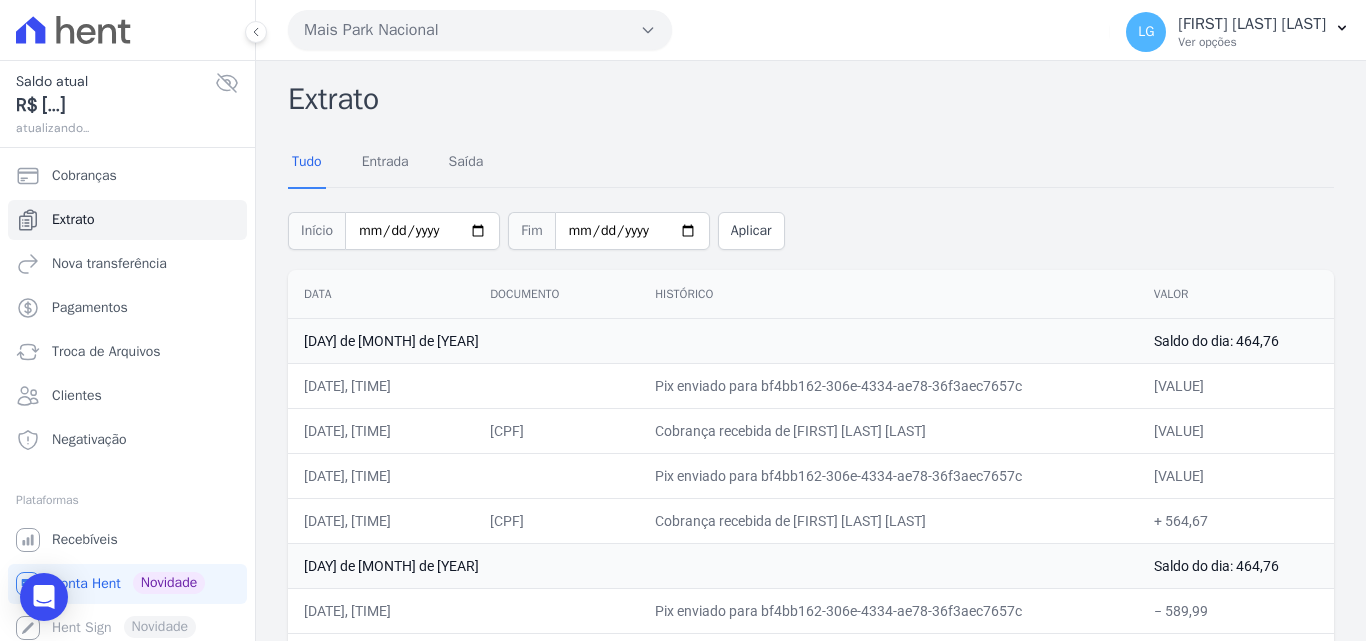scroll, scrollTop: 0, scrollLeft: 0, axis: both 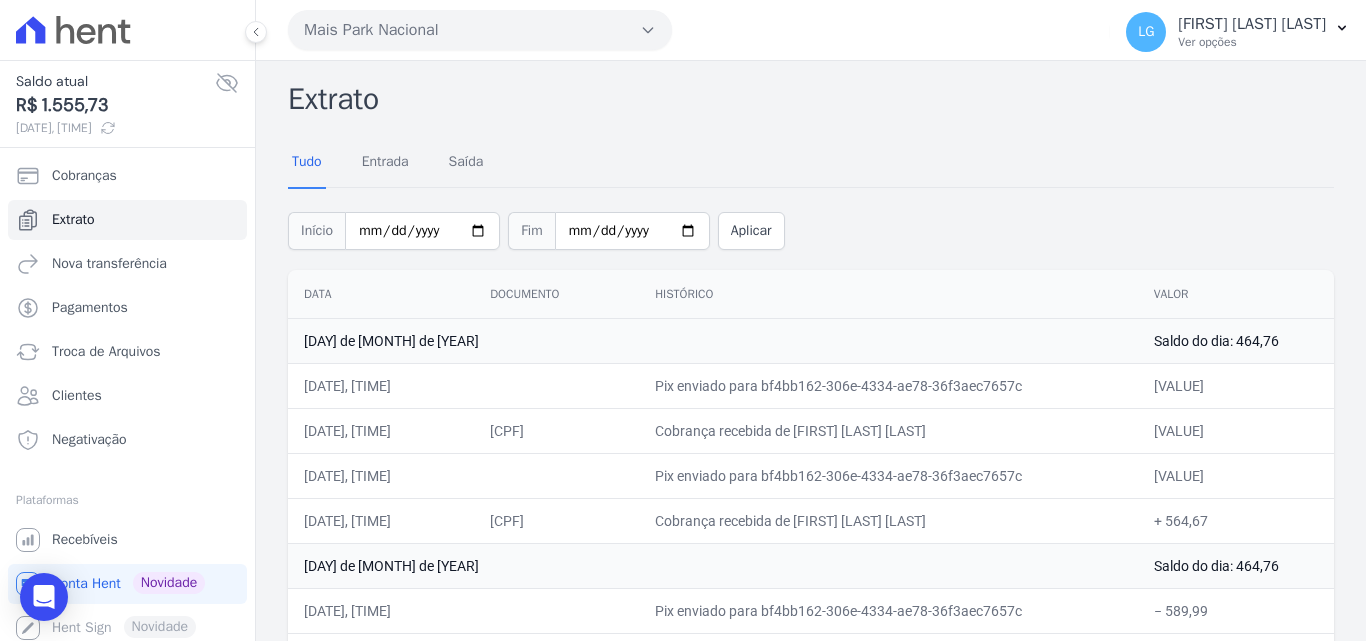 click on "Tudo
Entrada
Saída" at bounding box center (811, 162) 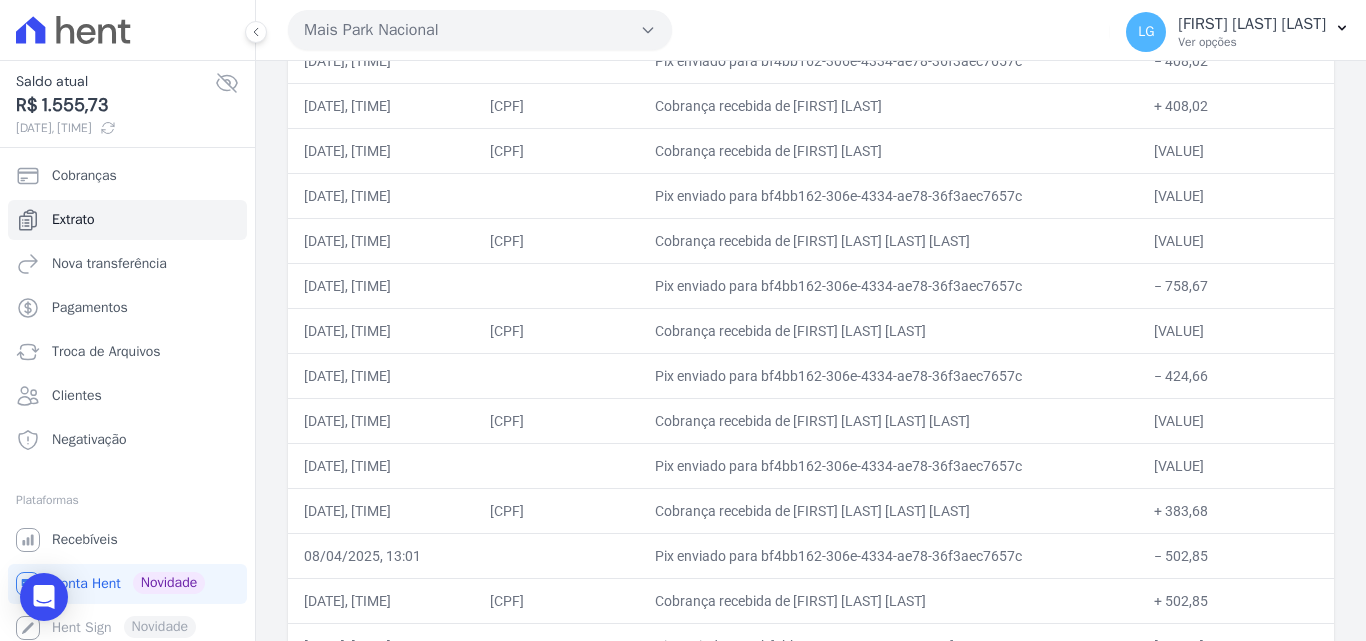 scroll, scrollTop: 4059, scrollLeft: 0, axis: vertical 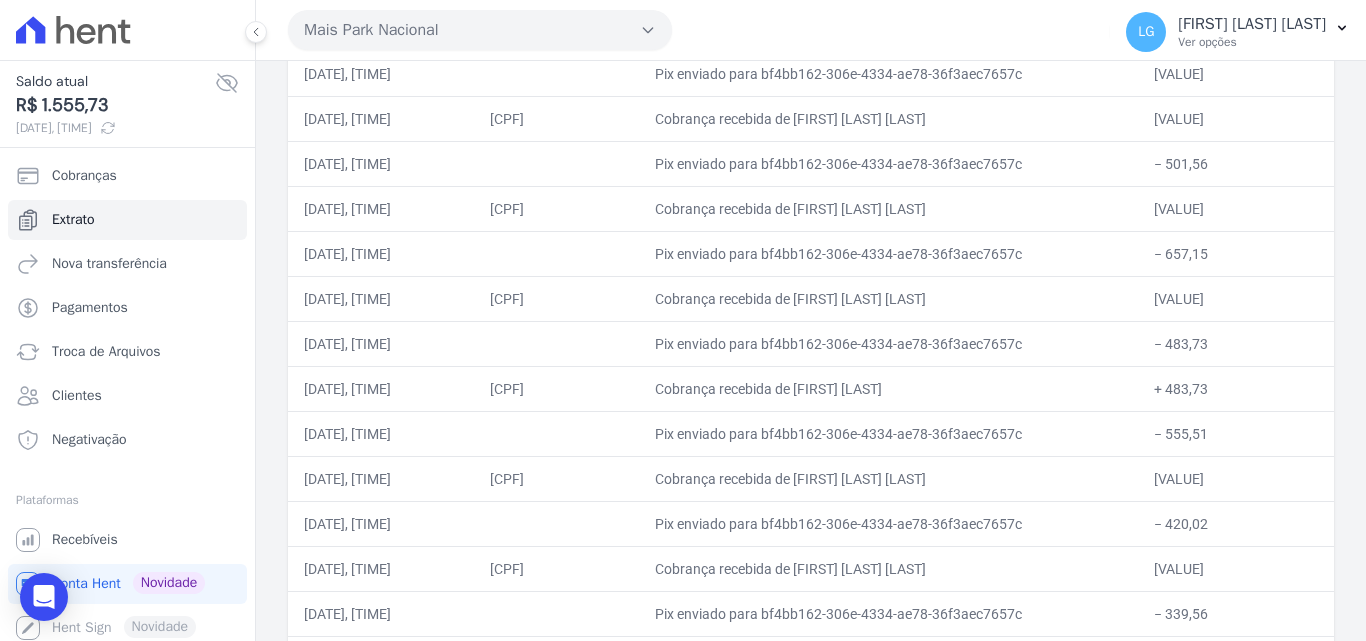 drag, startPoint x: 962, startPoint y: 412, endPoint x: 959, endPoint y: 200, distance: 212.02122 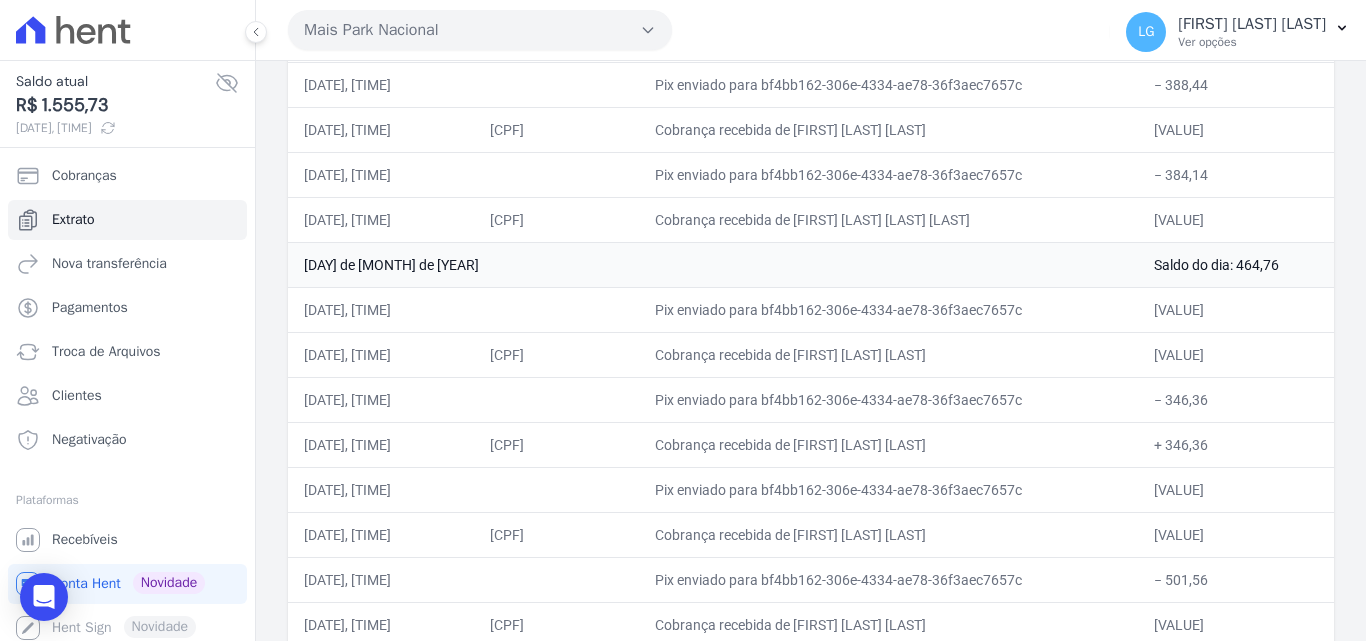click on "Pix enviado para bf4bb162-306e-4334-ae78-36f3aec7657c" at bounding box center [888, 309] 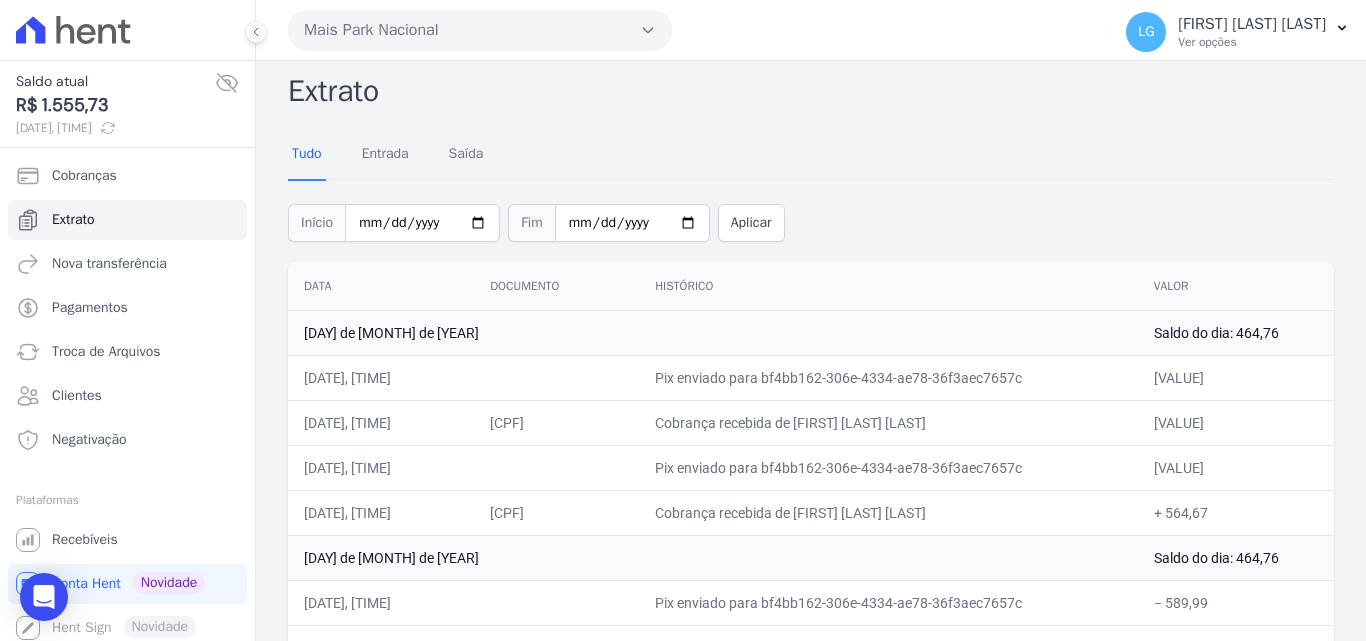 scroll, scrollTop: 0, scrollLeft: 0, axis: both 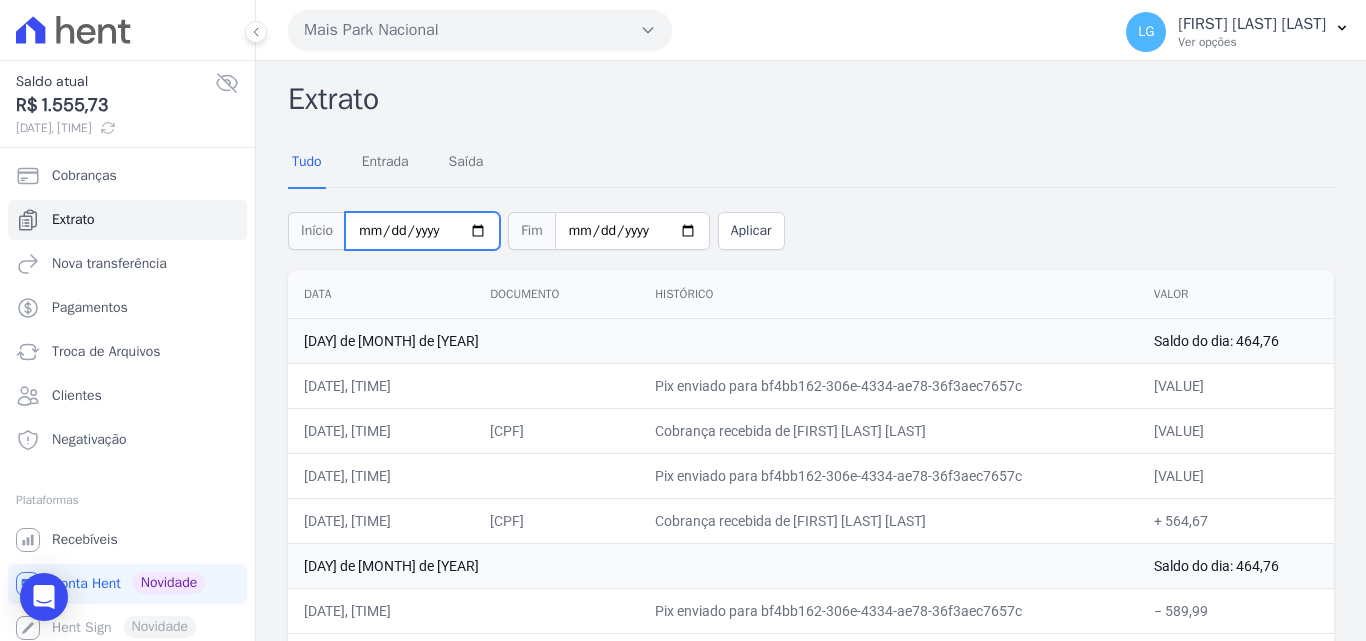 click on "2025-04-08" at bounding box center [422, 231] 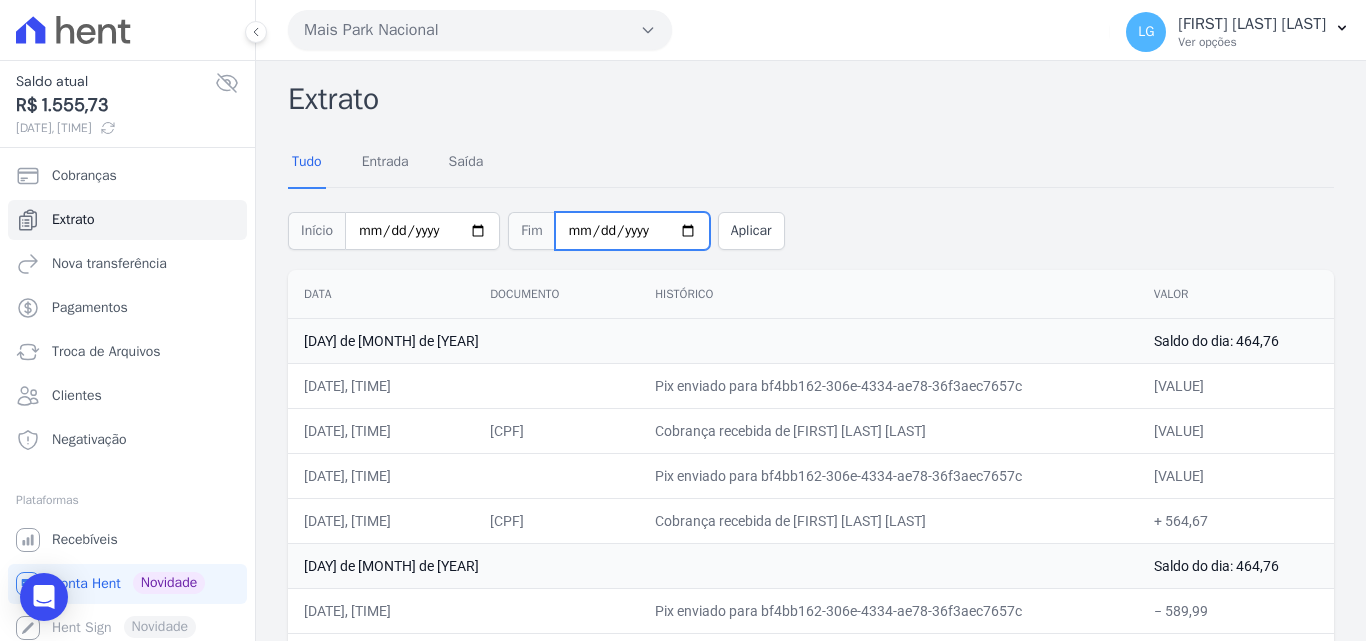 click on "2025-04-12" at bounding box center [632, 231] 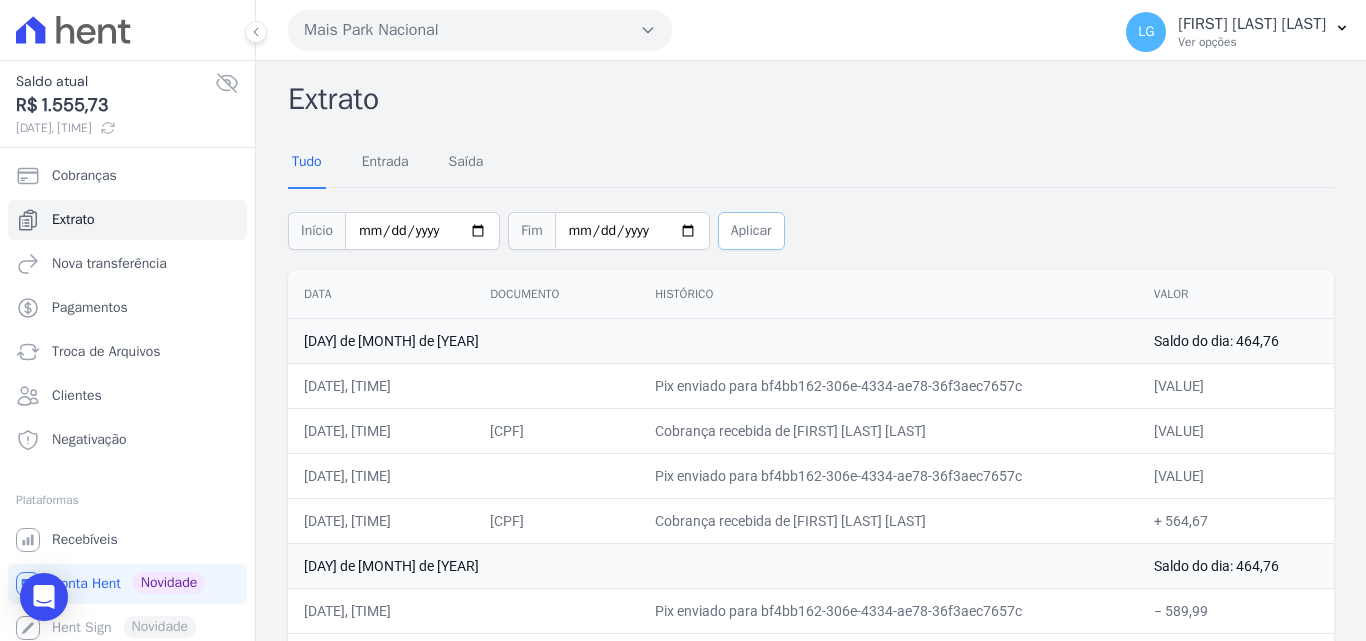 click on "Aplicar" at bounding box center (751, 231) 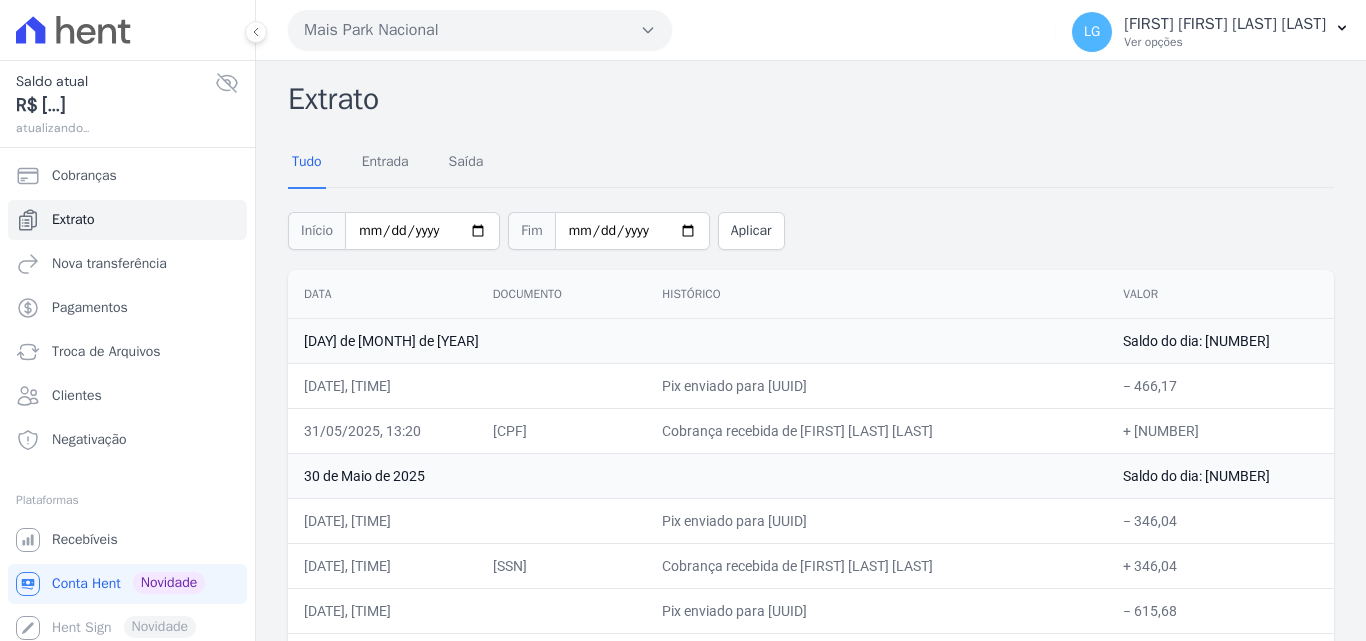 scroll, scrollTop: 0, scrollLeft: 0, axis: both 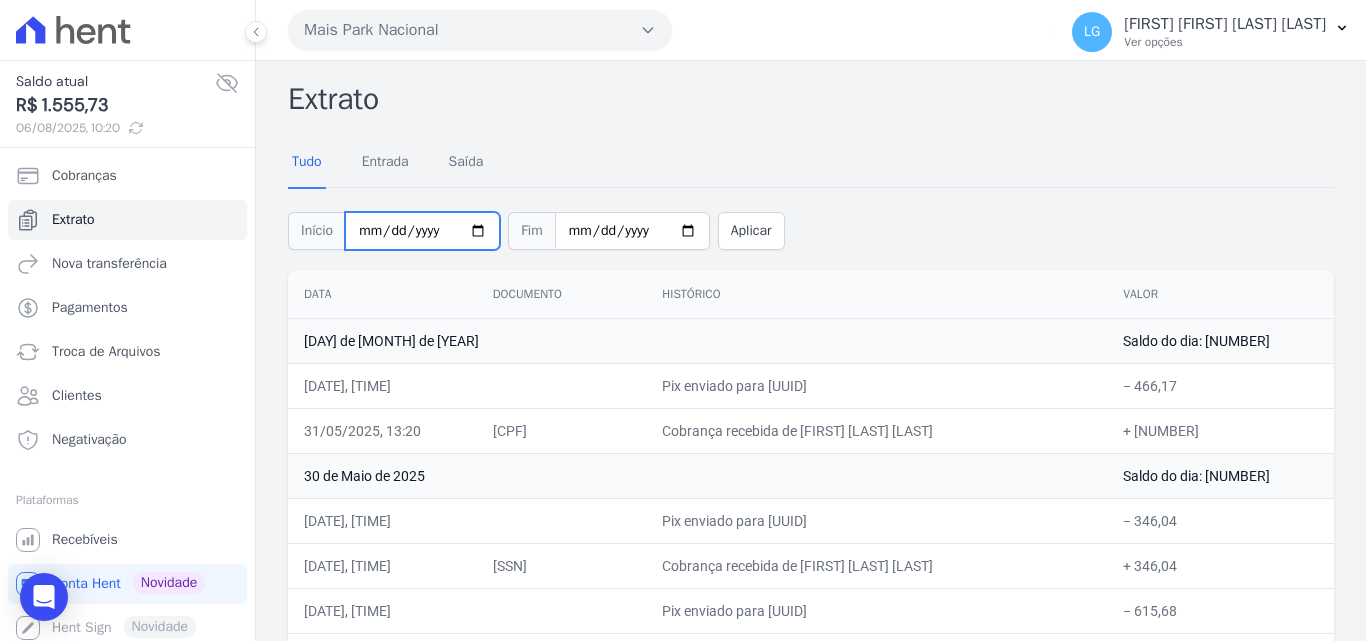 click on "[DATE]" at bounding box center [422, 231] 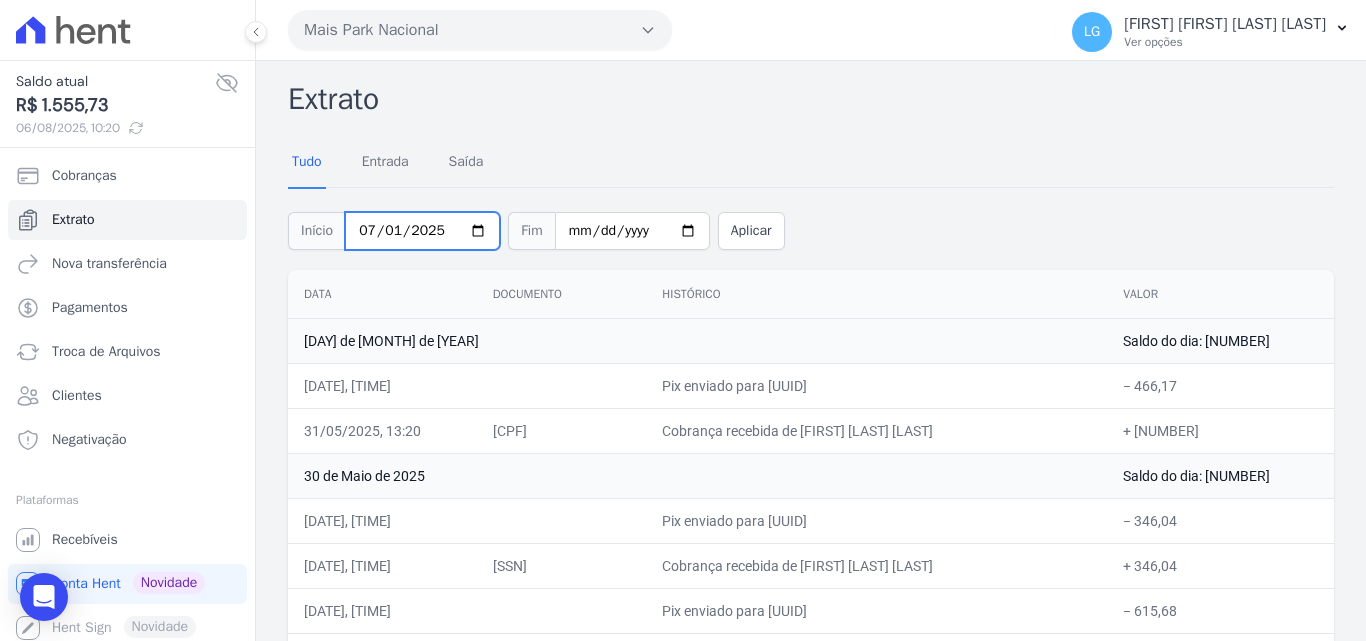 type on "2025-07-01" 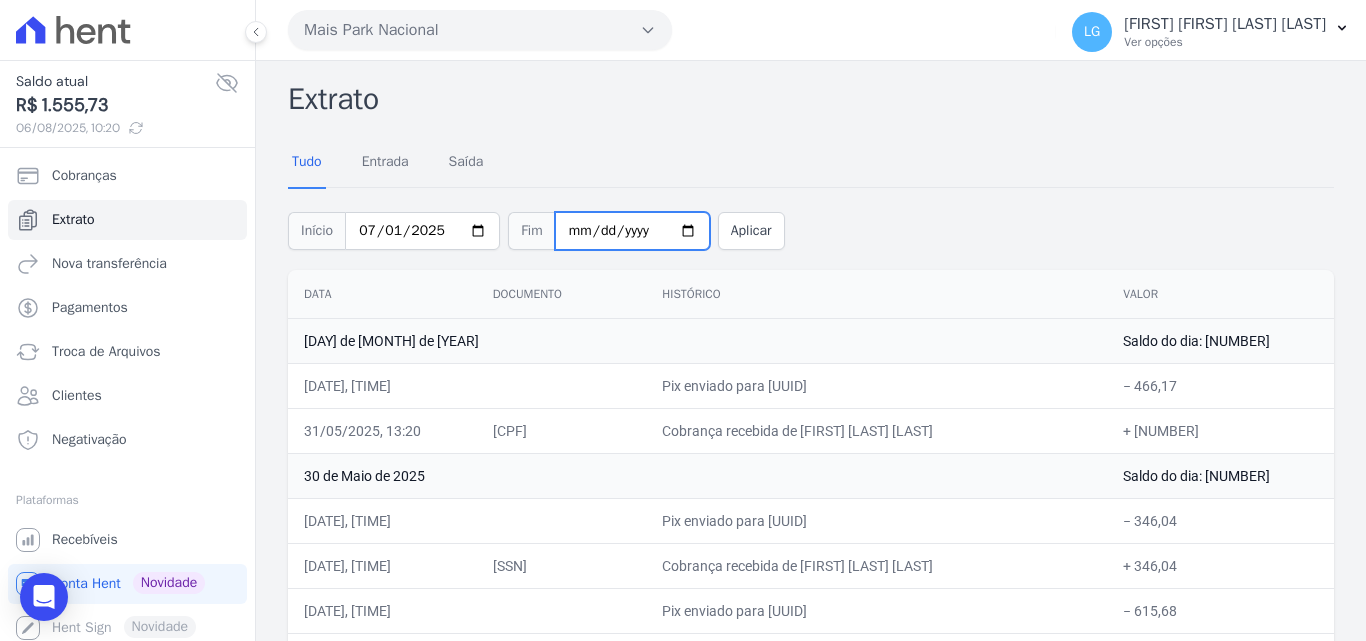 click on "[DATE]" at bounding box center (632, 231) 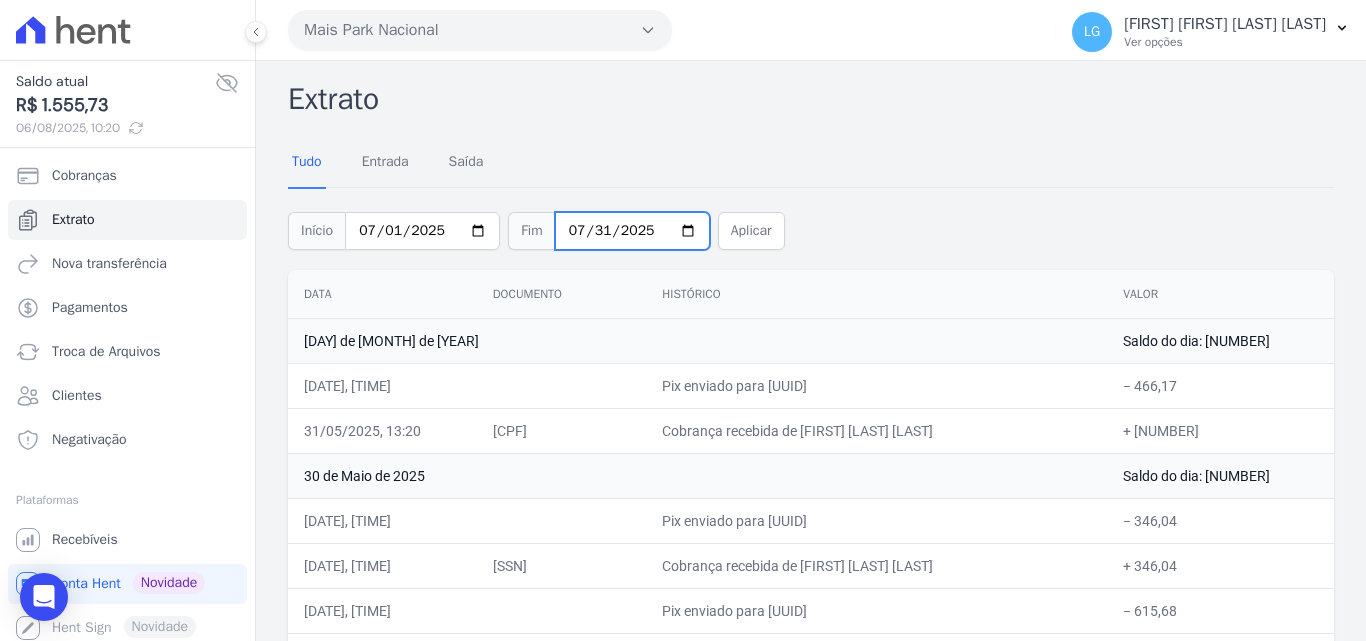 type on "2025-07-31" 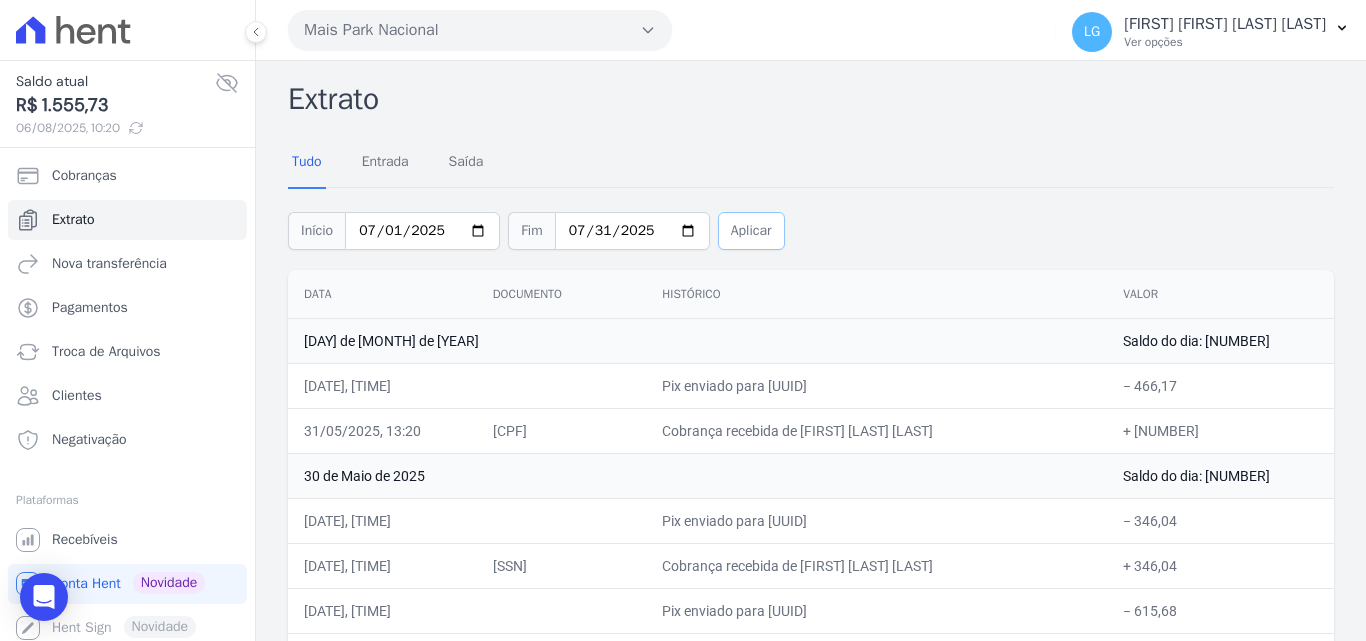 click on "Aplicar" at bounding box center (751, 231) 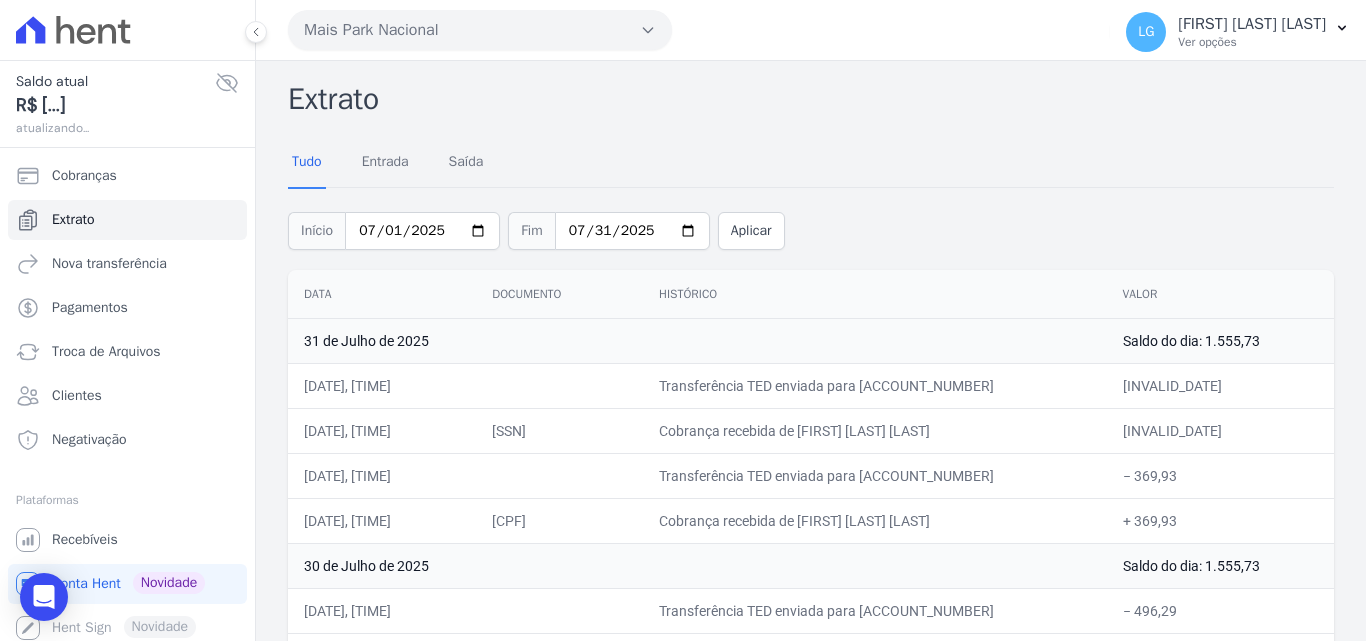 scroll, scrollTop: 0, scrollLeft: 0, axis: both 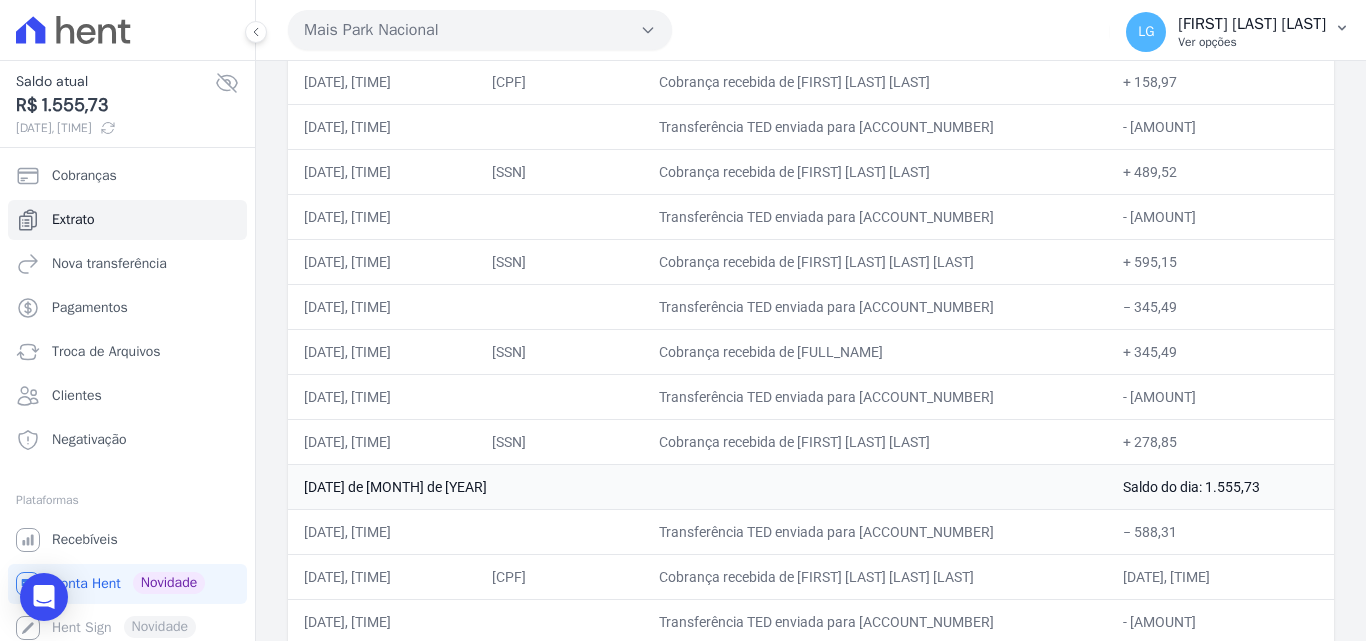 click on "[FIRST] [LAST] [LAST]" at bounding box center (1252, 24) 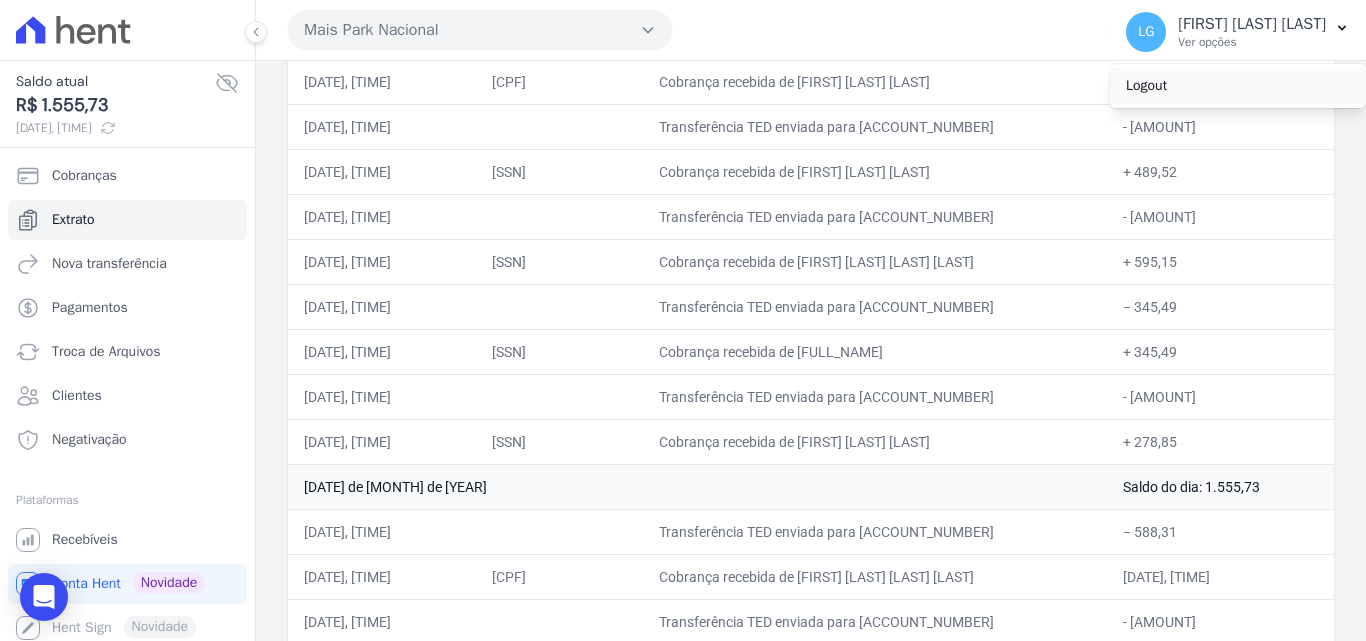 click on "Logout" at bounding box center (1238, 86) 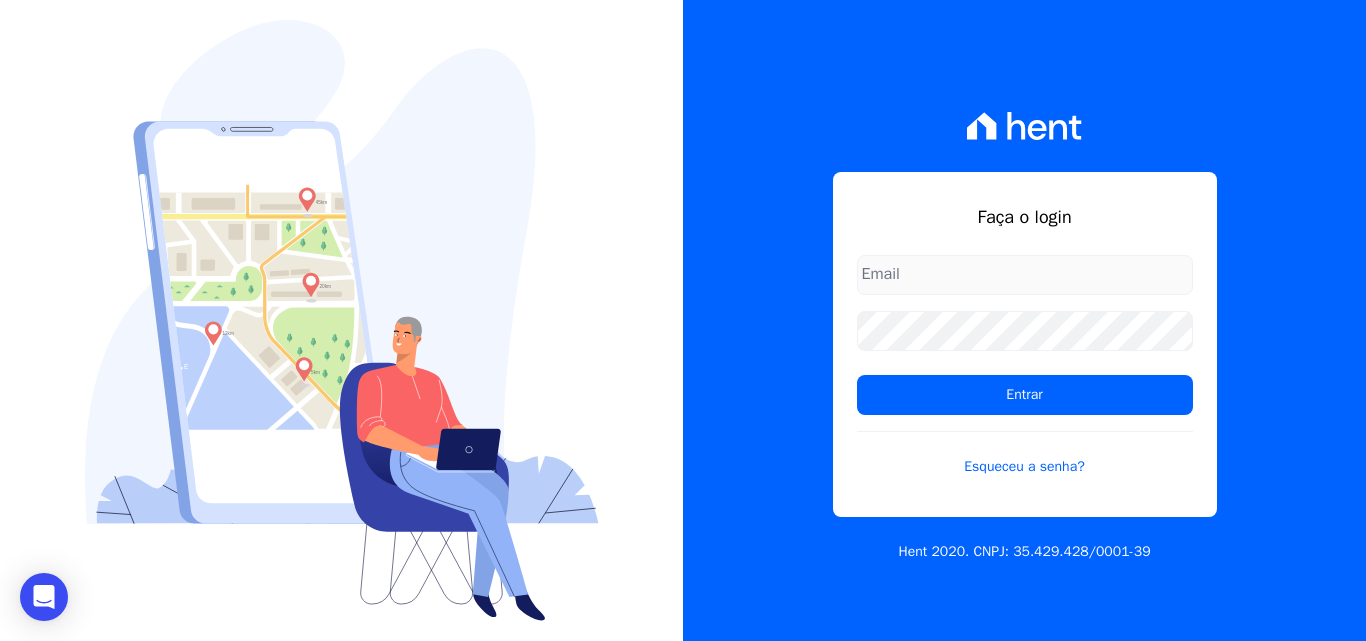 type on "[EMAIL]" 